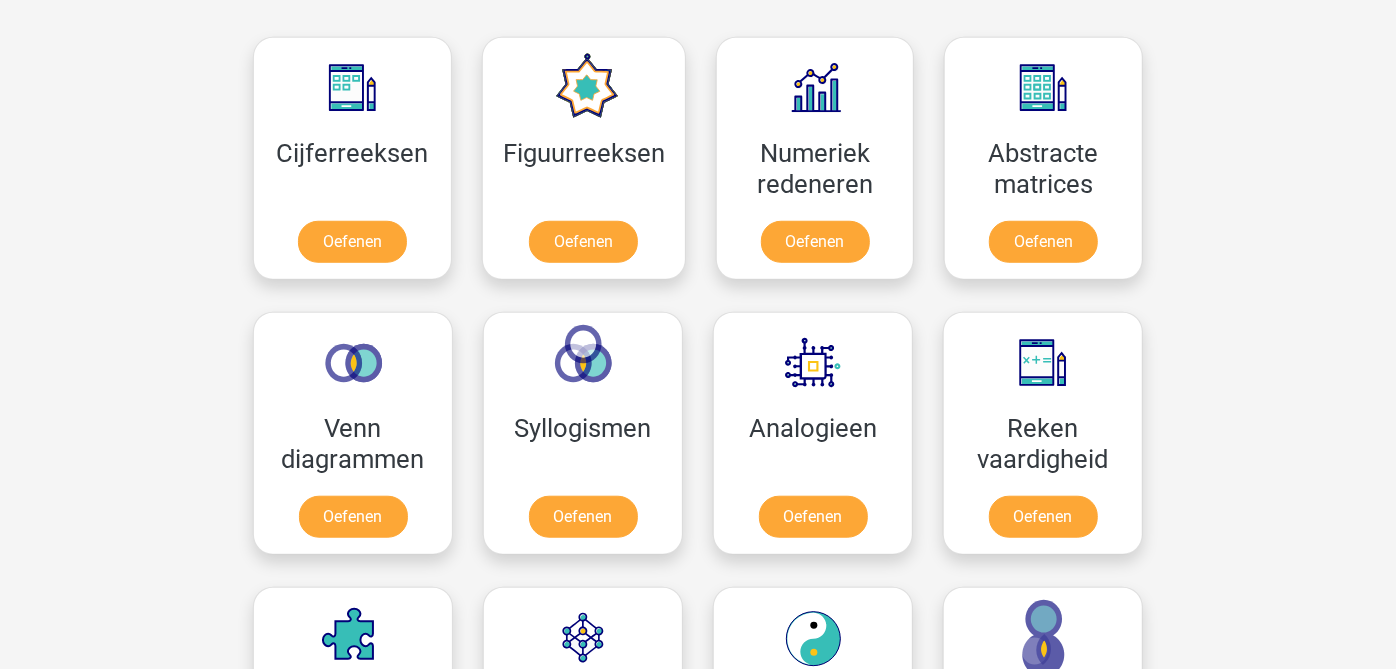 scroll, scrollTop: 902, scrollLeft: 0, axis: vertical 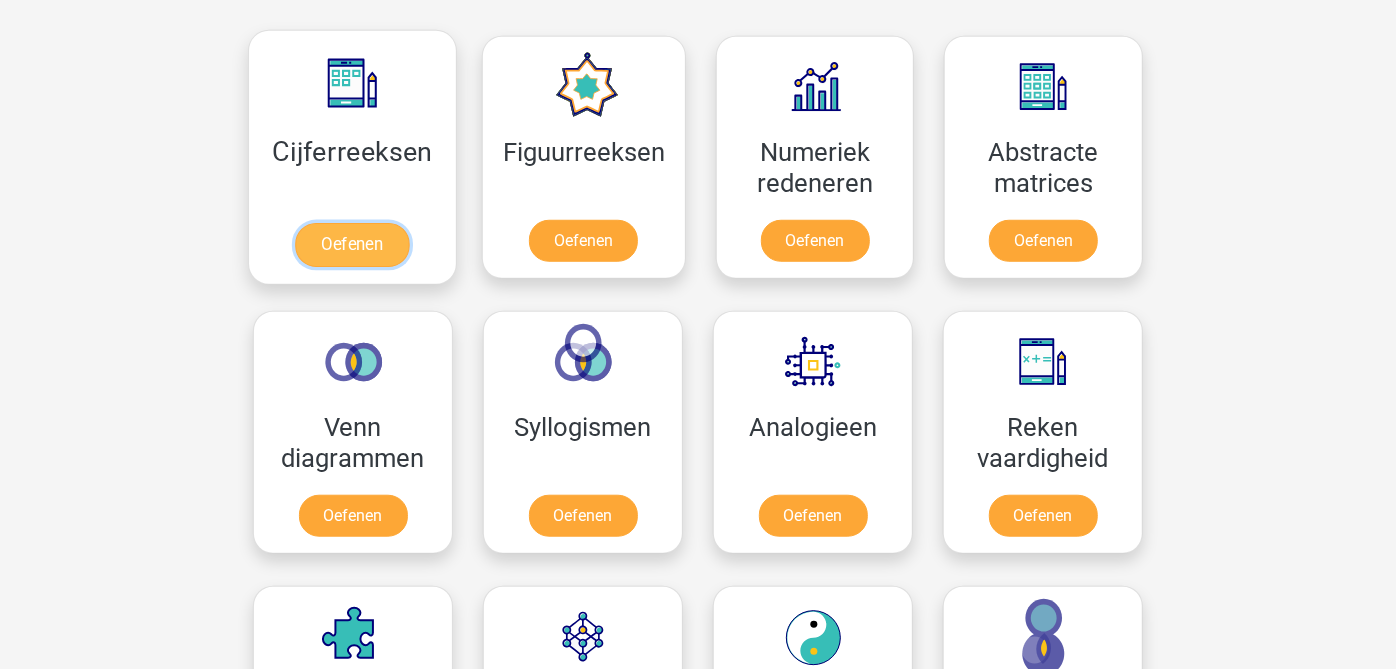 click on "Oefenen" at bounding box center [352, 245] 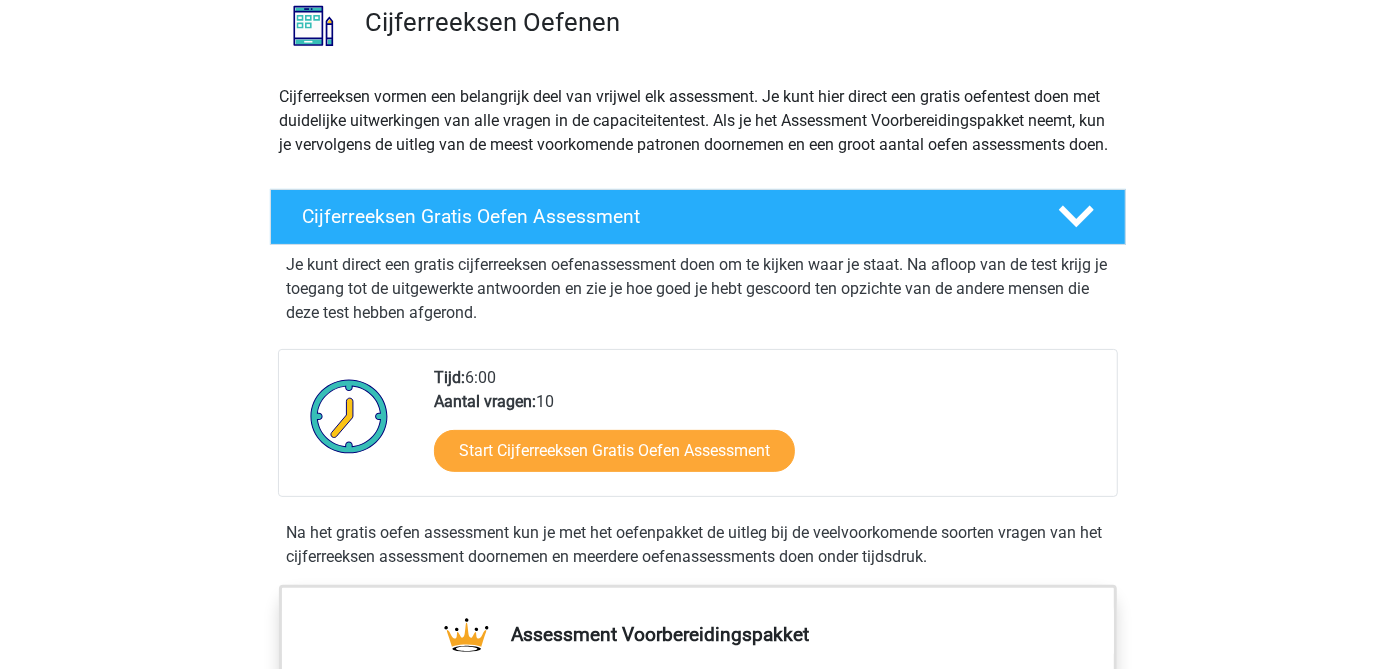 scroll, scrollTop: 165, scrollLeft: 0, axis: vertical 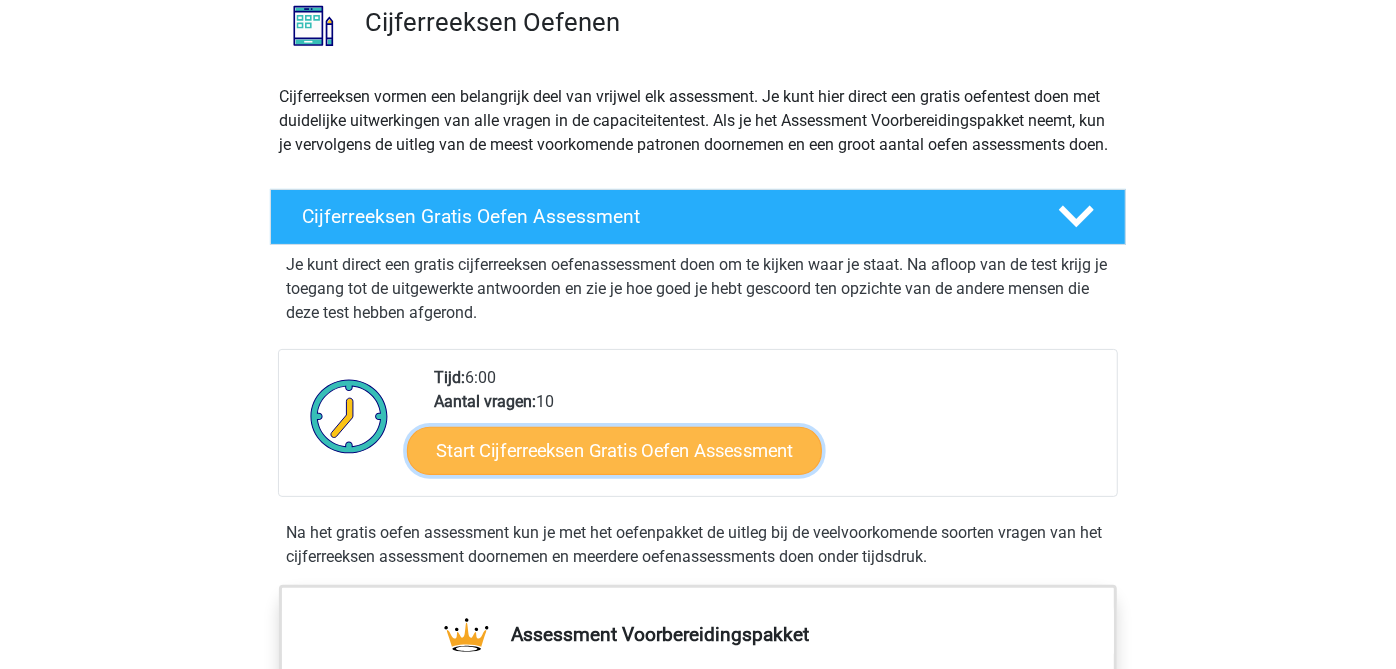 click on "Start Cijferreeksen
Gratis Oefen Assessment" at bounding box center [614, 450] 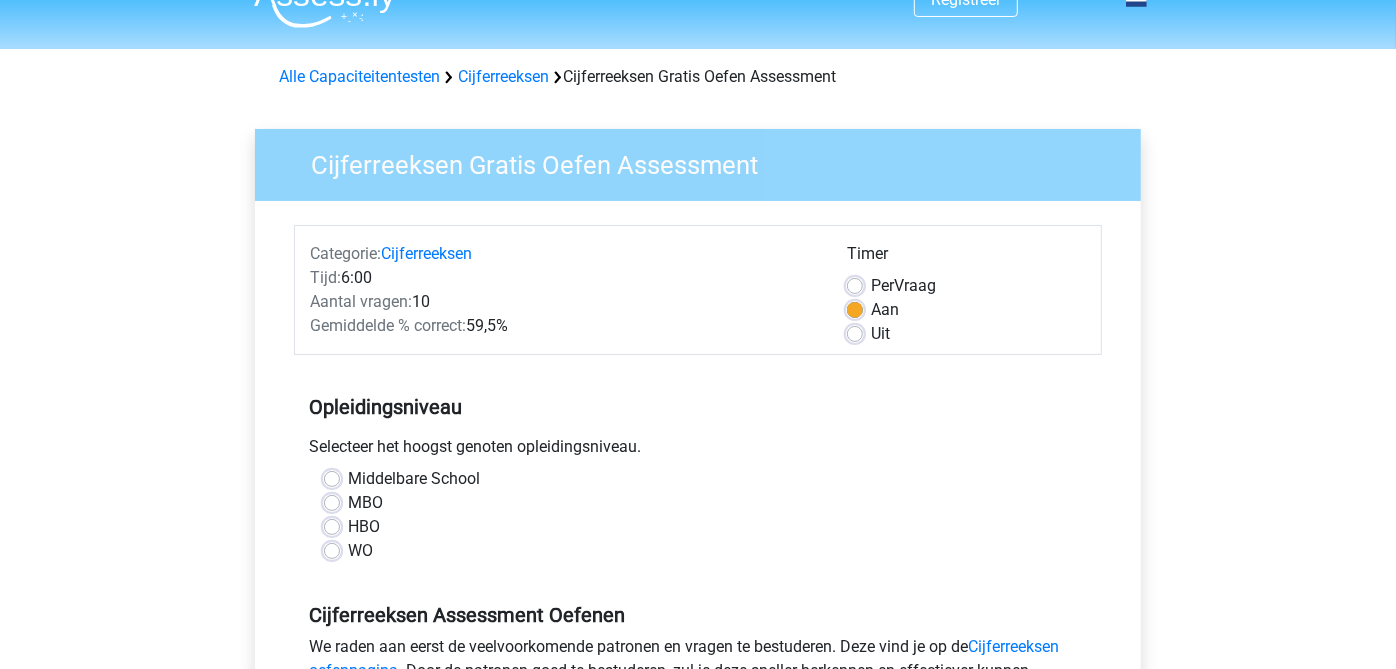 scroll, scrollTop: 52, scrollLeft: 0, axis: vertical 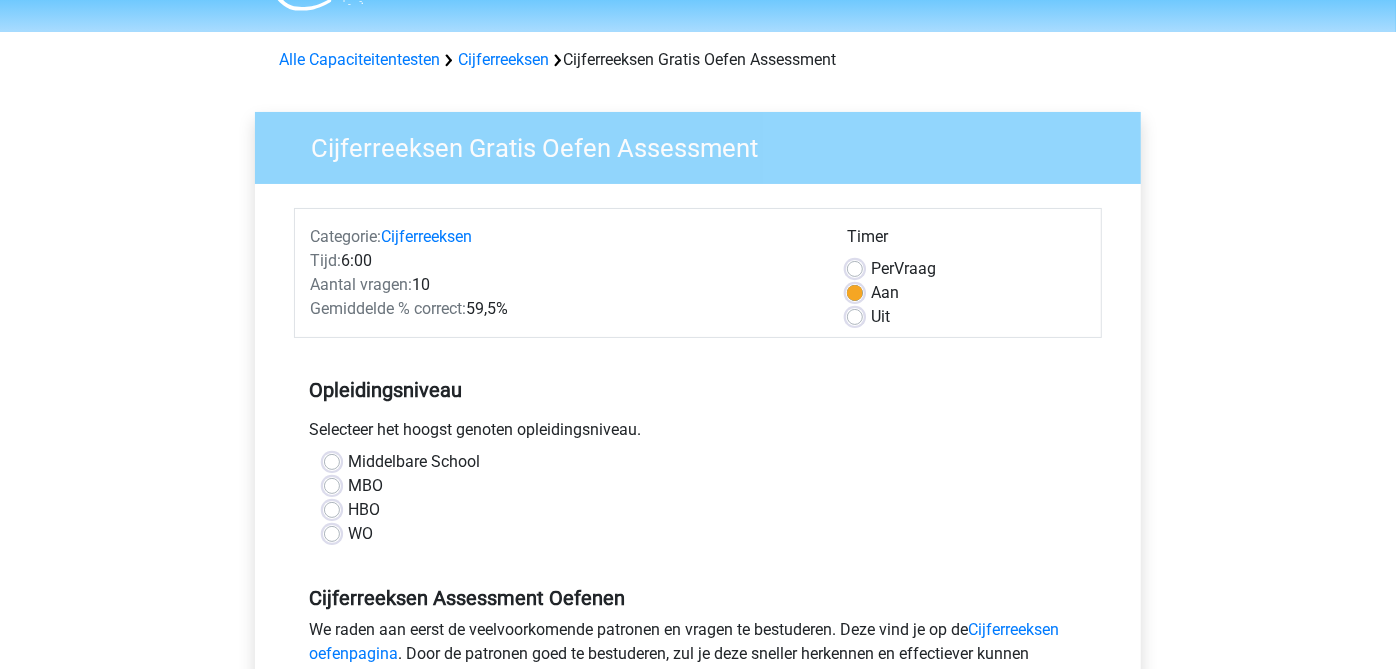click on "WO" at bounding box center [360, 534] 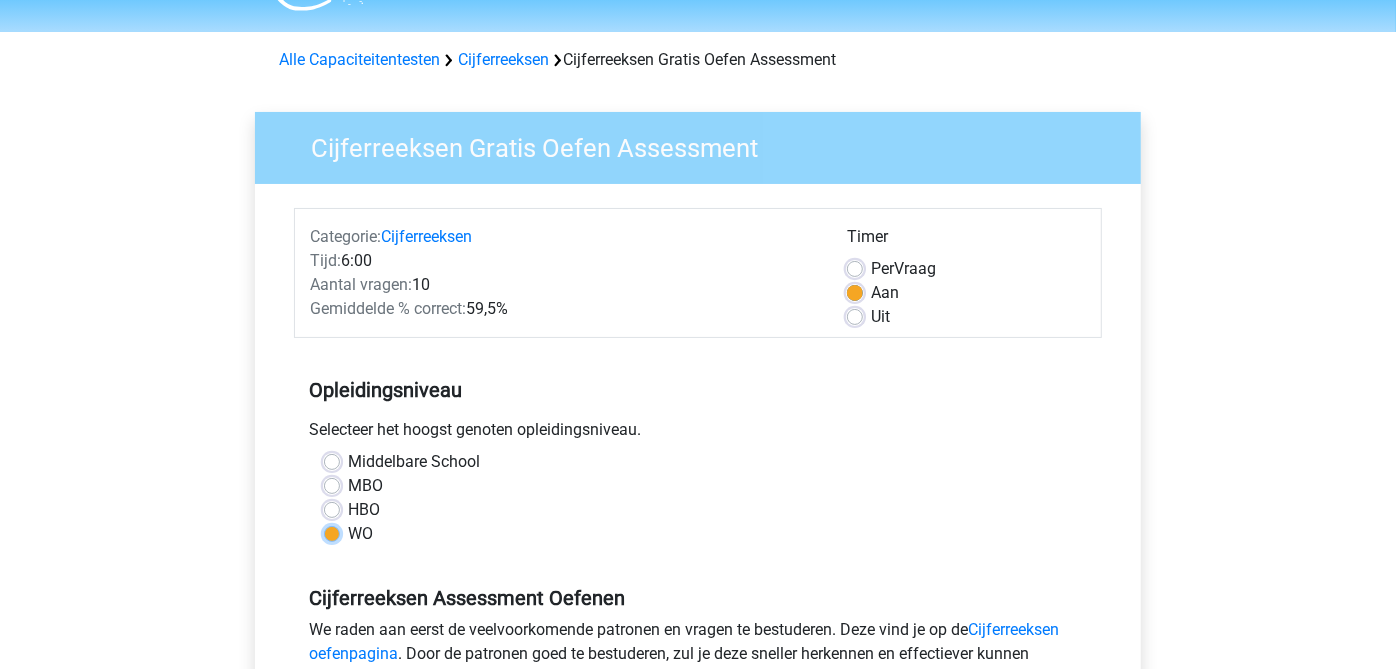 click on "WO" at bounding box center [332, 532] 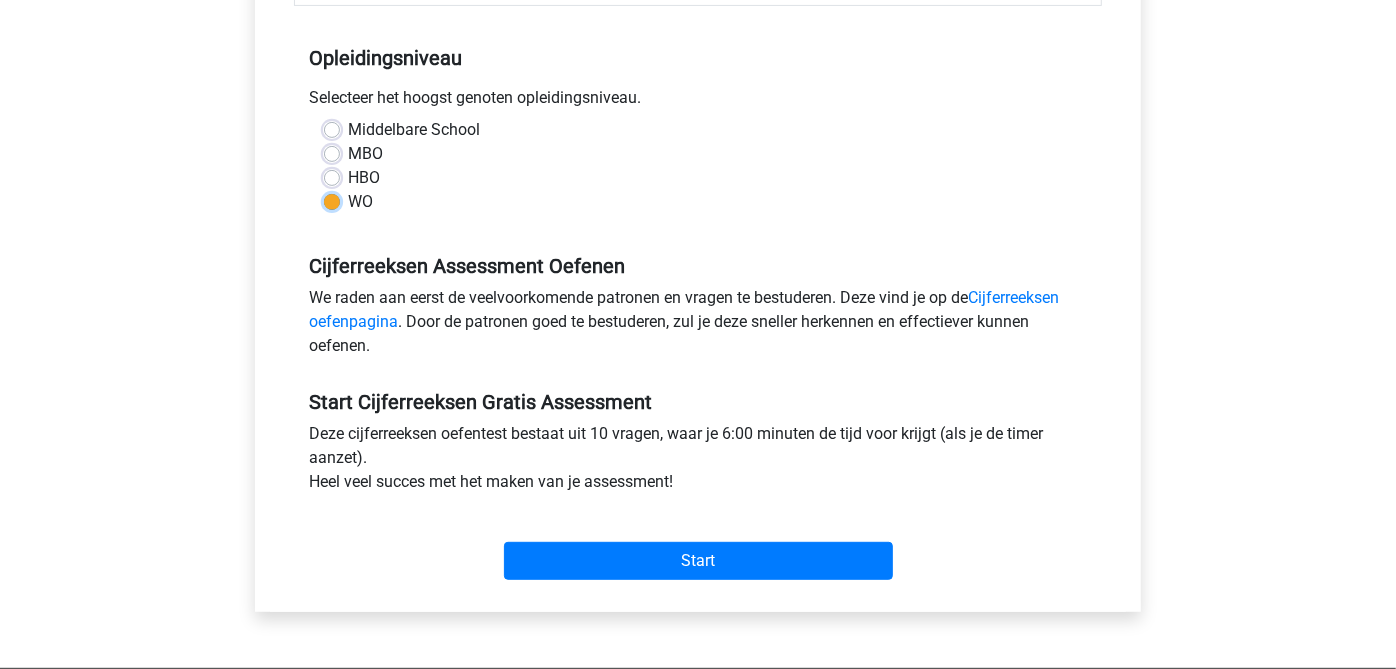 scroll, scrollTop: 377, scrollLeft: 0, axis: vertical 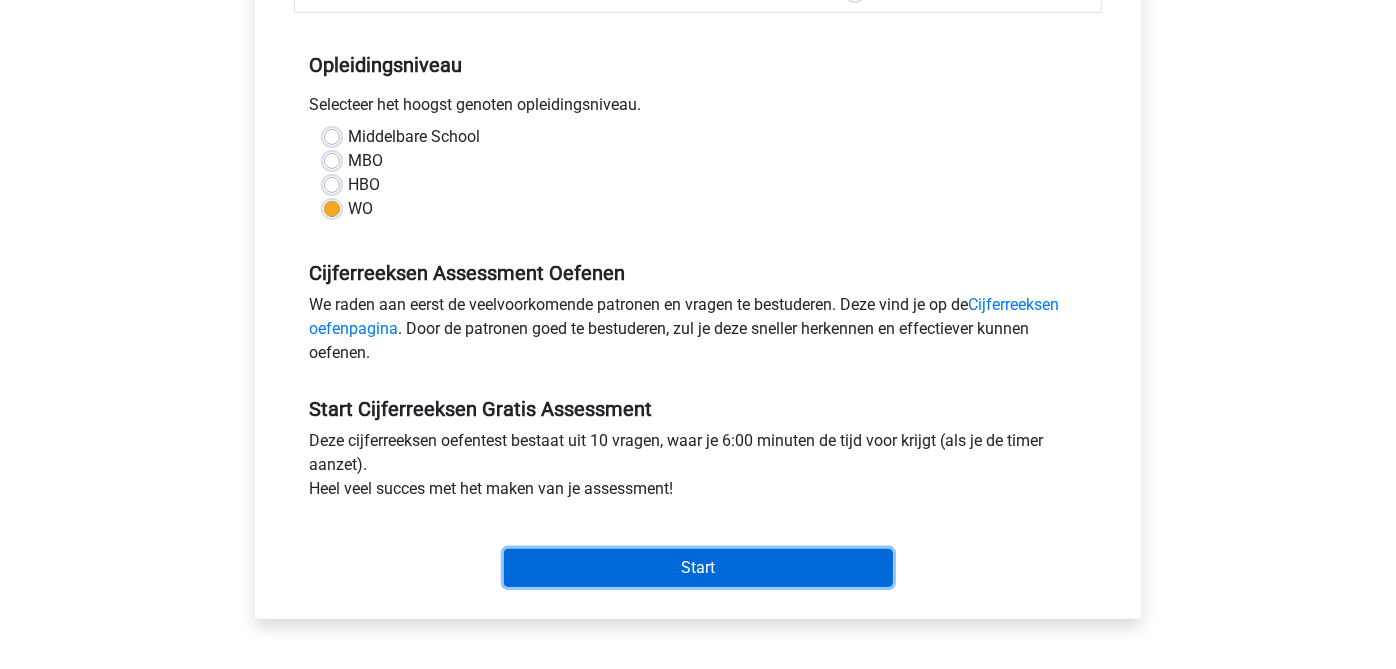 click on "Start" at bounding box center (698, 568) 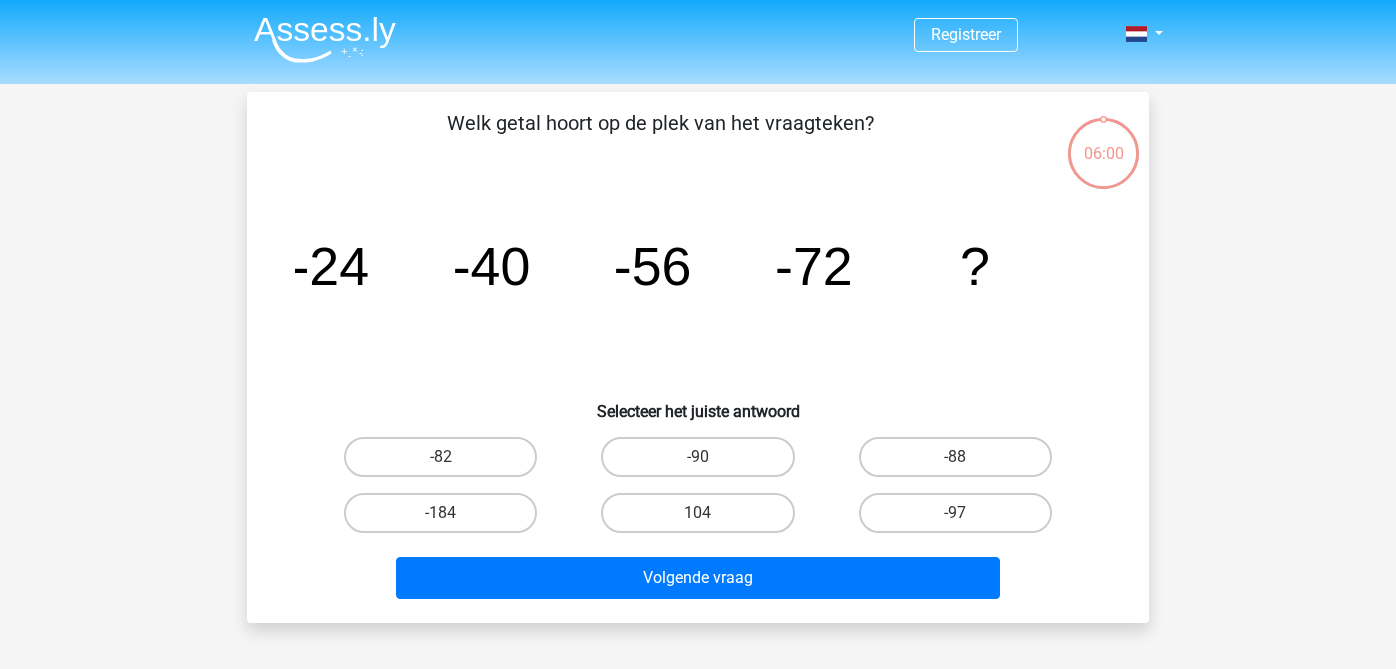 scroll, scrollTop: 0, scrollLeft: 0, axis: both 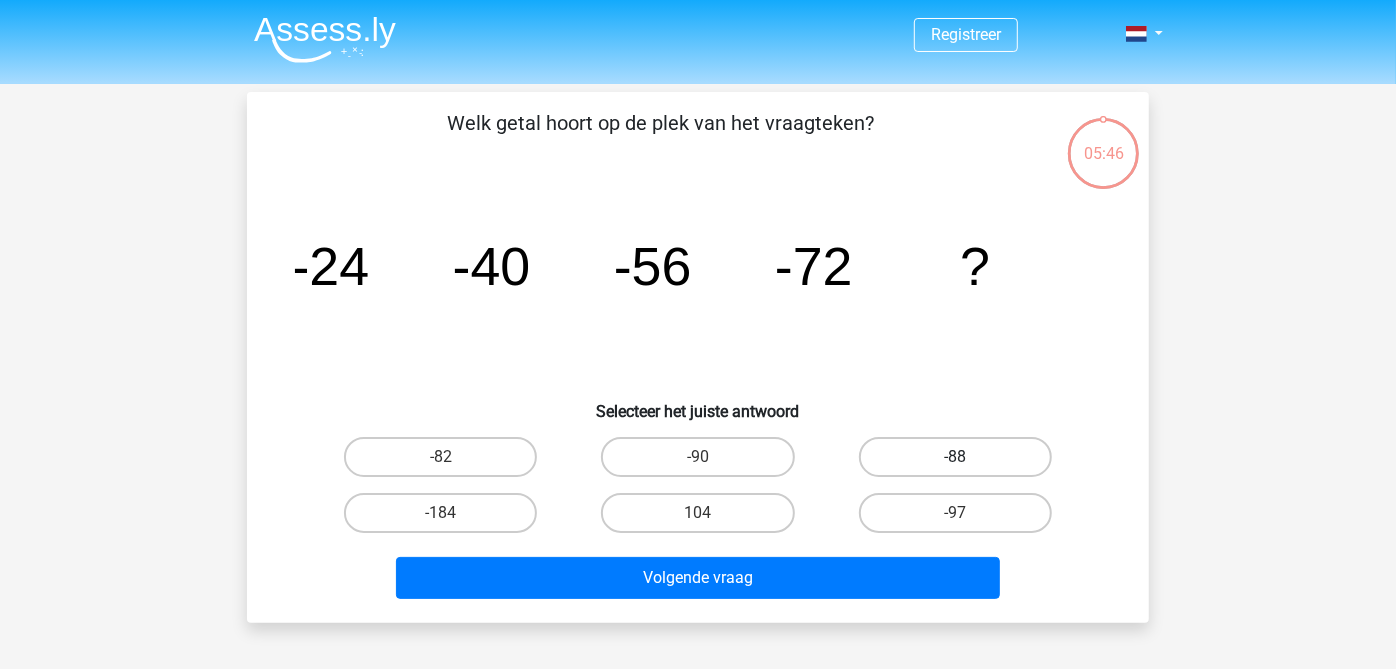 click on "-88" at bounding box center (955, 457) 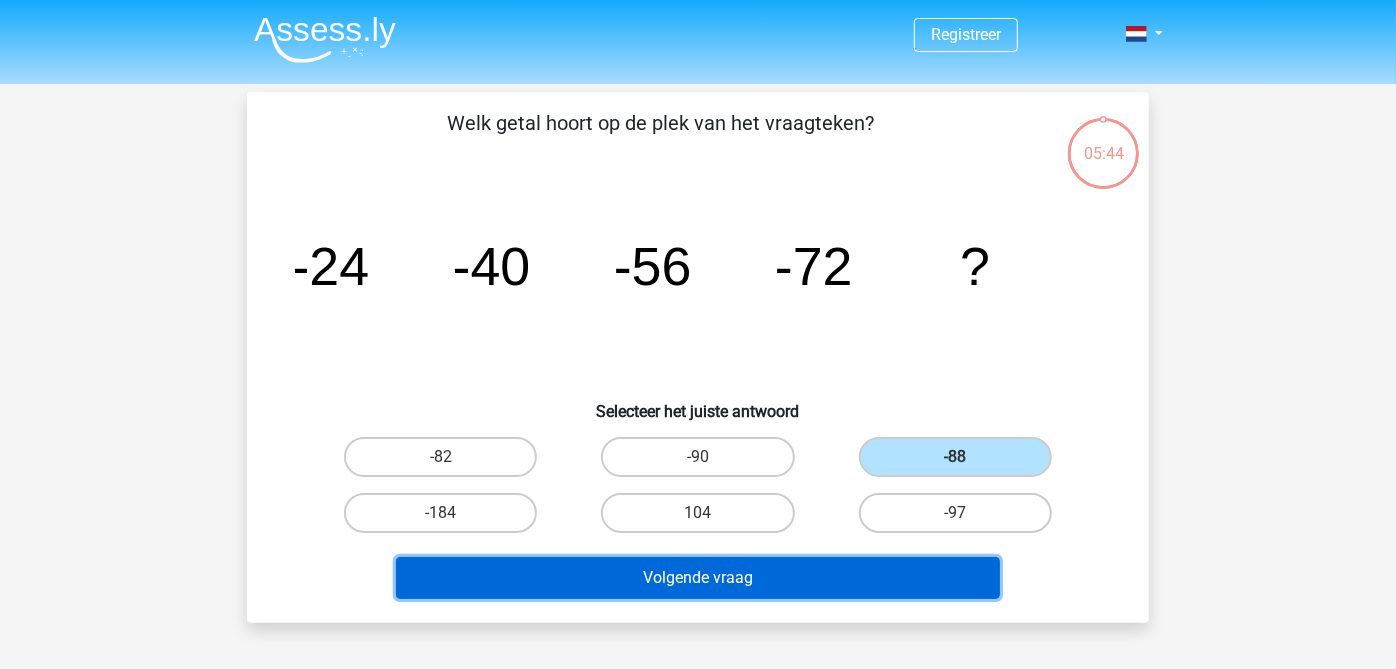 click on "Volgende vraag" at bounding box center [698, 578] 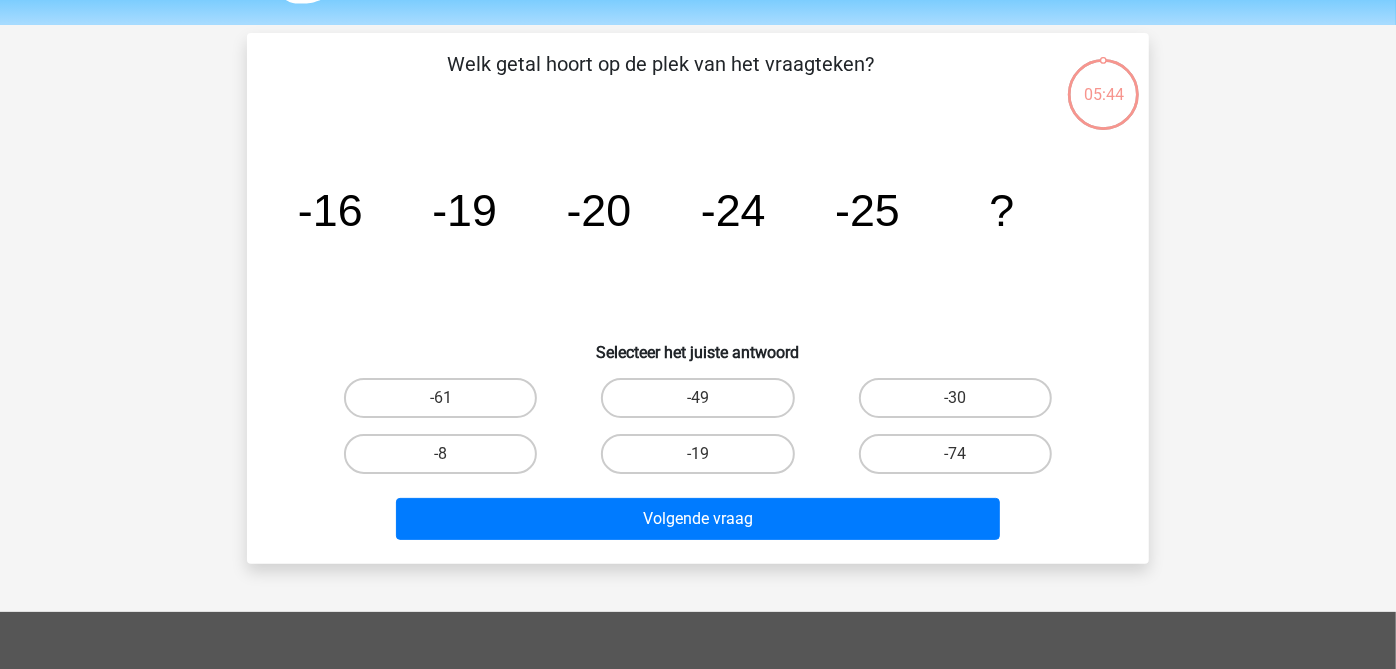 scroll, scrollTop: 91, scrollLeft: 0, axis: vertical 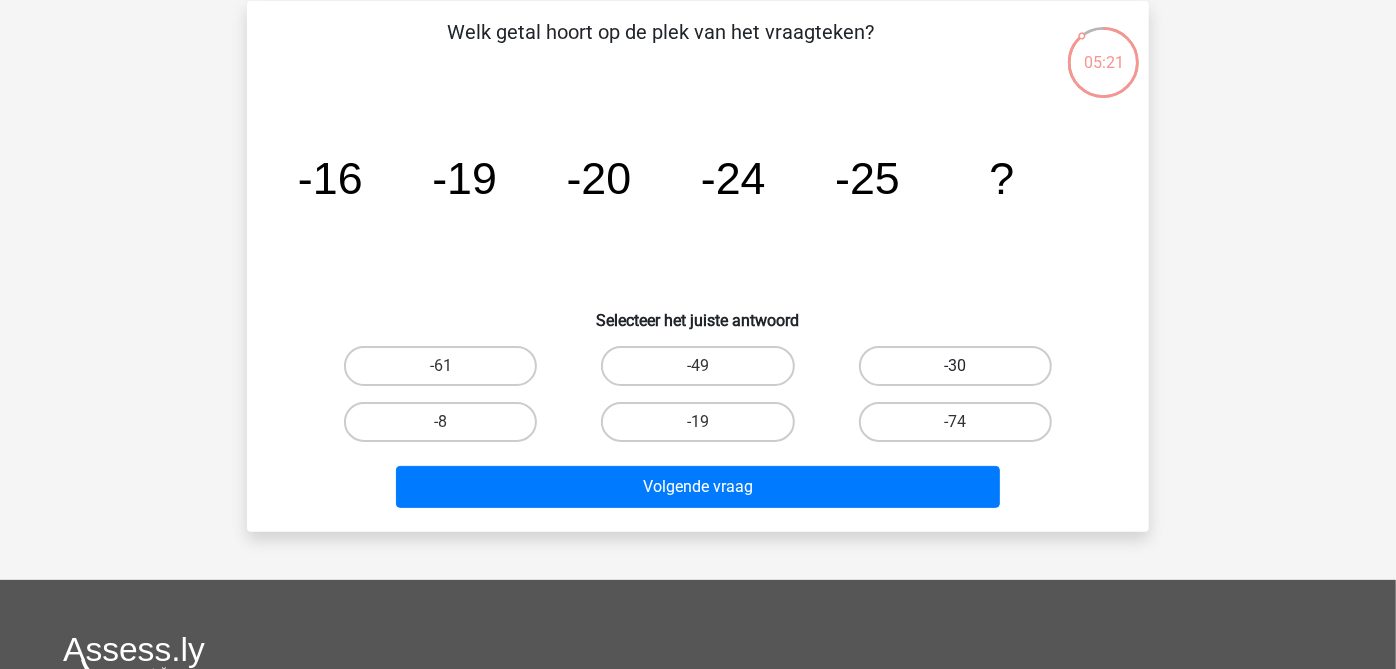 click on "-30" at bounding box center [955, 366] 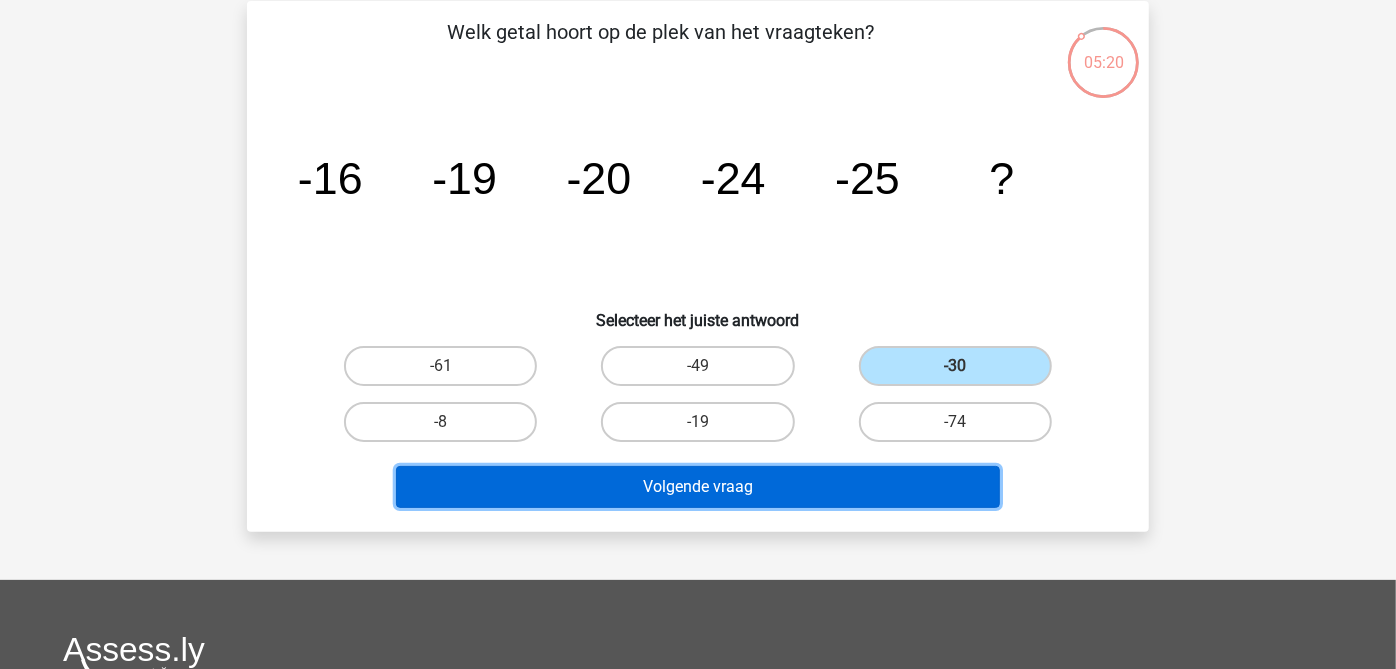 click on "Volgende vraag" at bounding box center (698, 487) 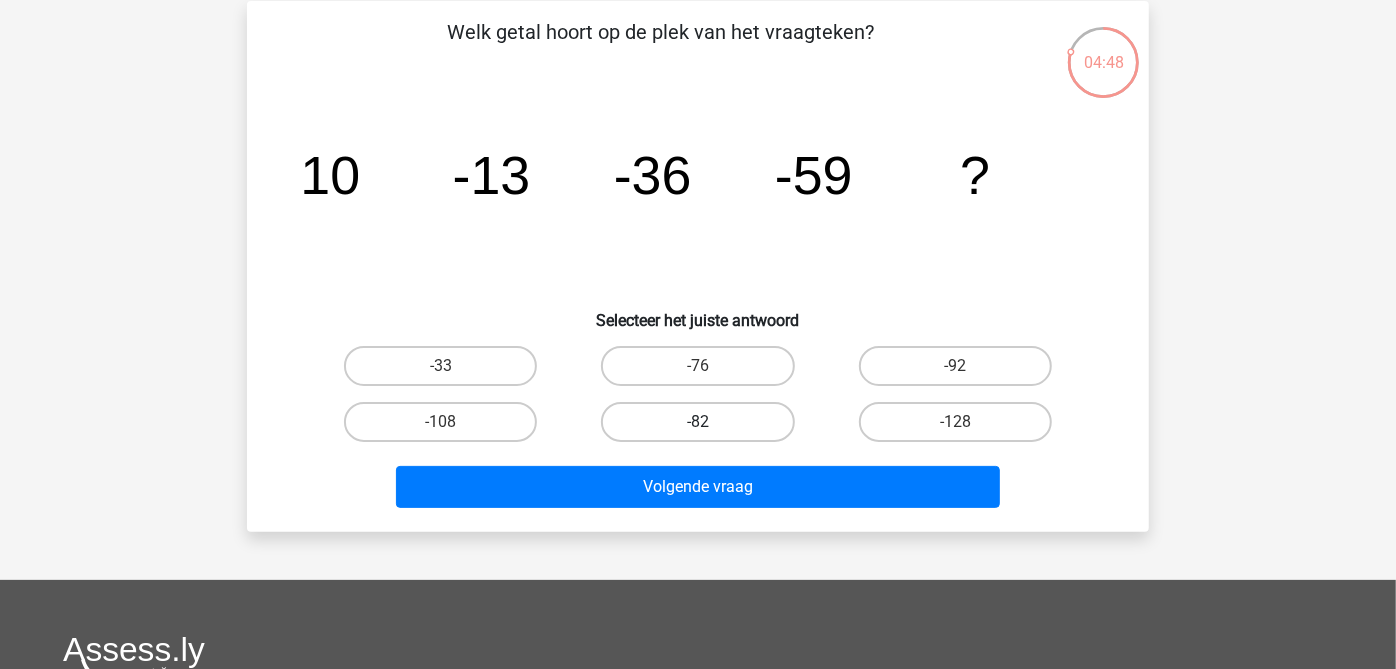 click on "-82" at bounding box center [697, 422] 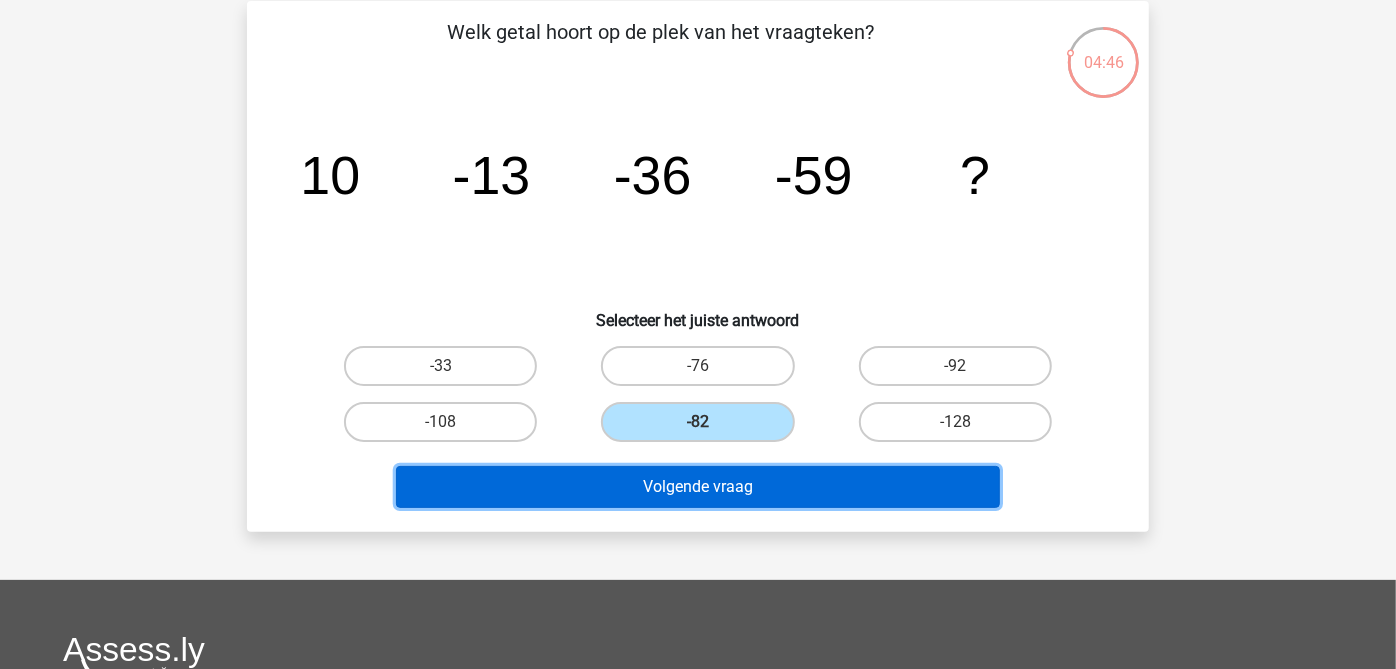 click on "Volgende vraag" at bounding box center (698, 487) 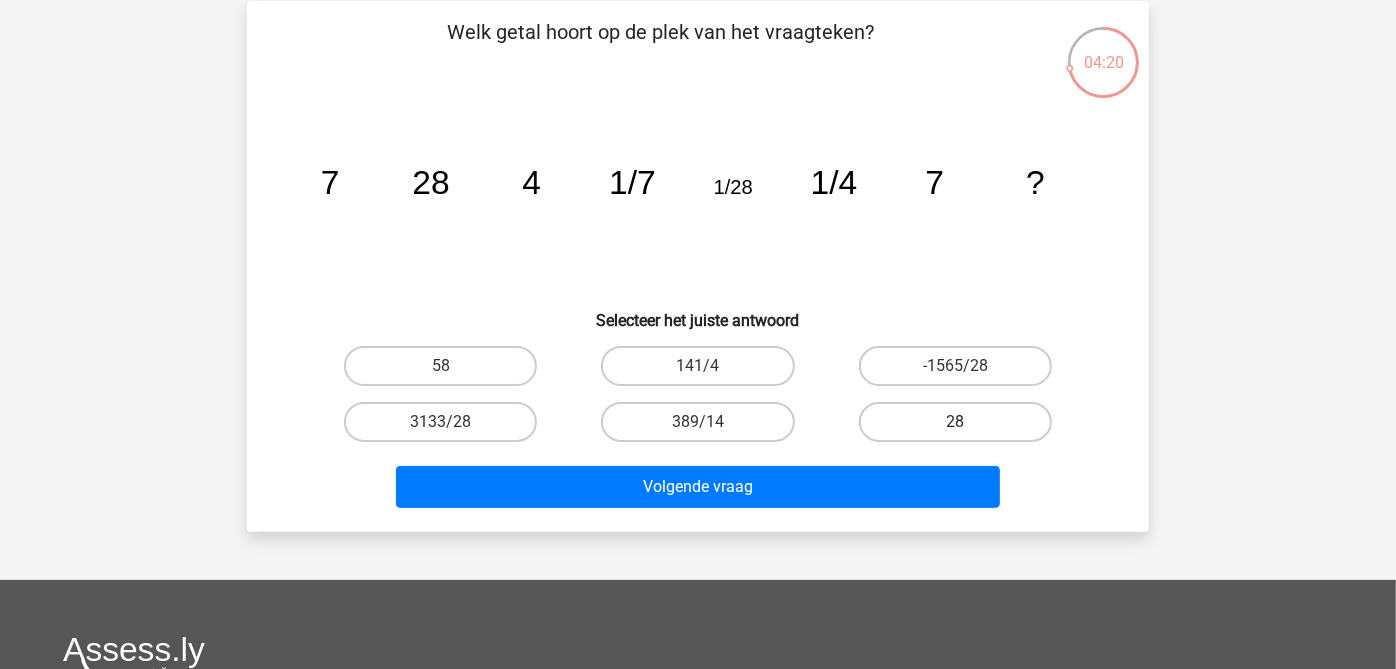 click on "28" at bounding box center [955, 422] 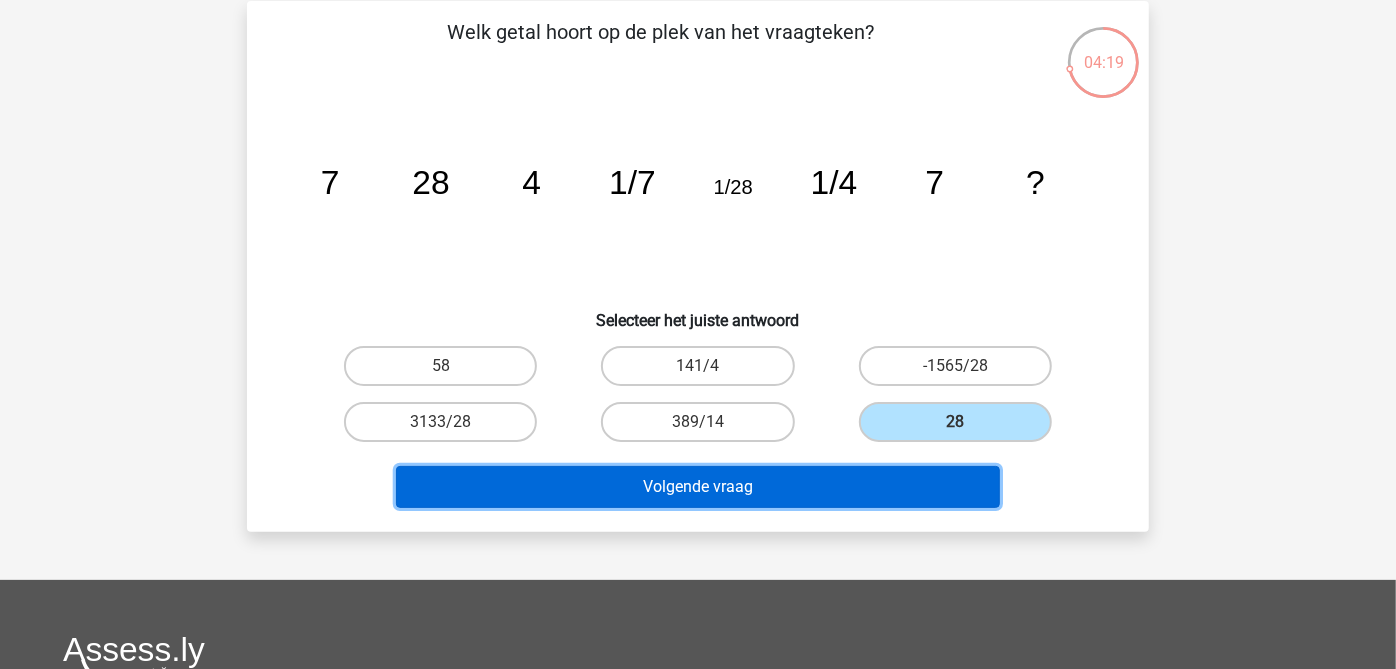 click on "Volgende vraag" at bounding box center [698, 487] 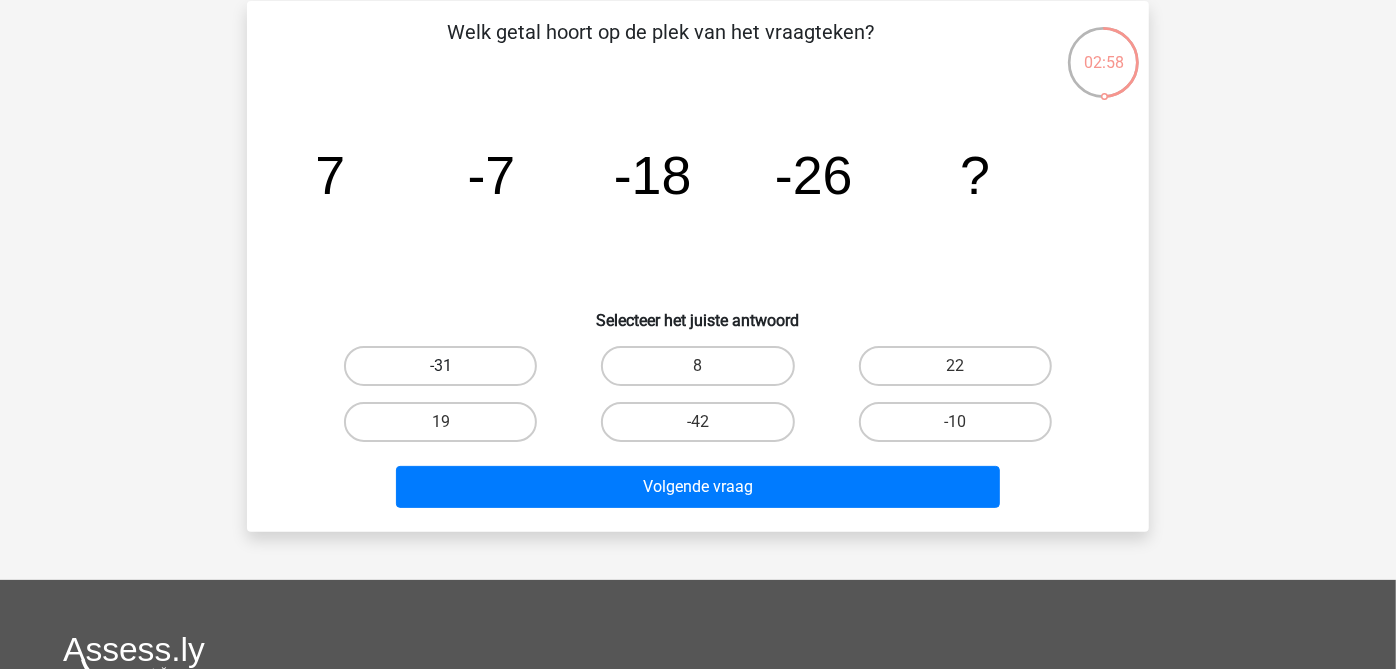 click on "-31" at bounding box center (440, 366) 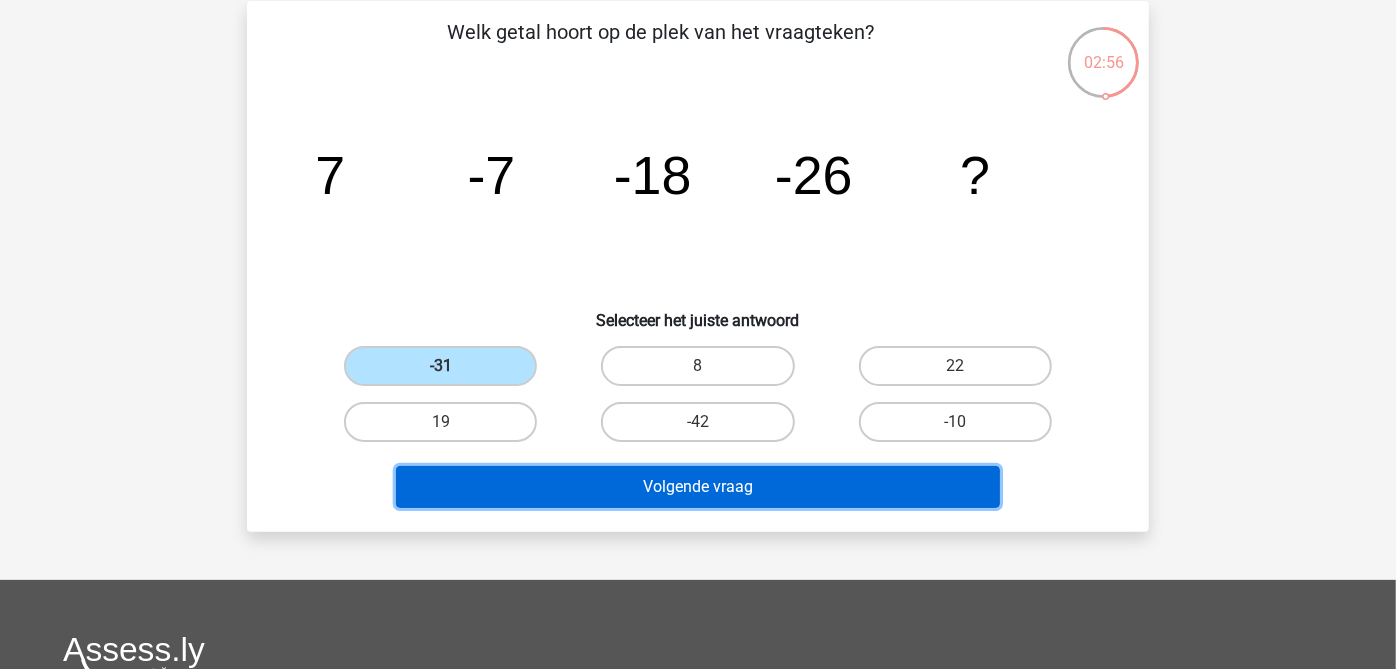 click on "Volgende vraag" at bounding box center (698, 487) 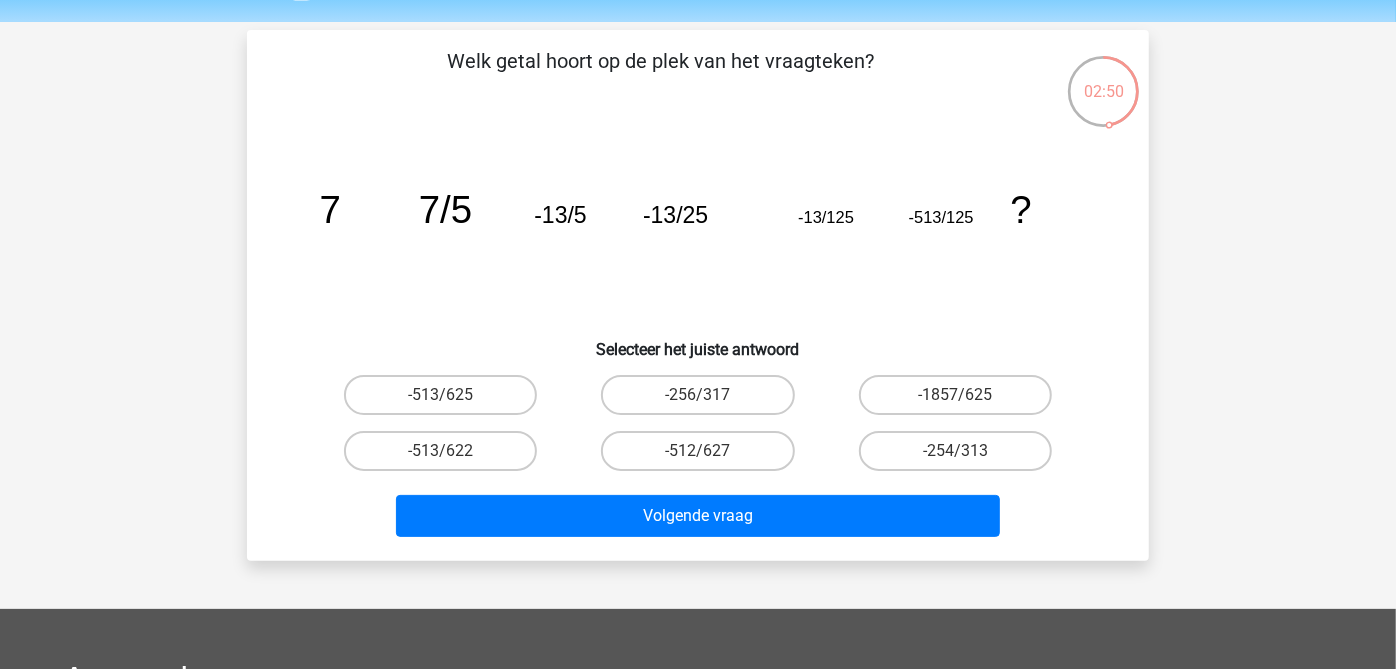 scroll, scrollTop: 59, scrollLeft: 0, axis: vertical 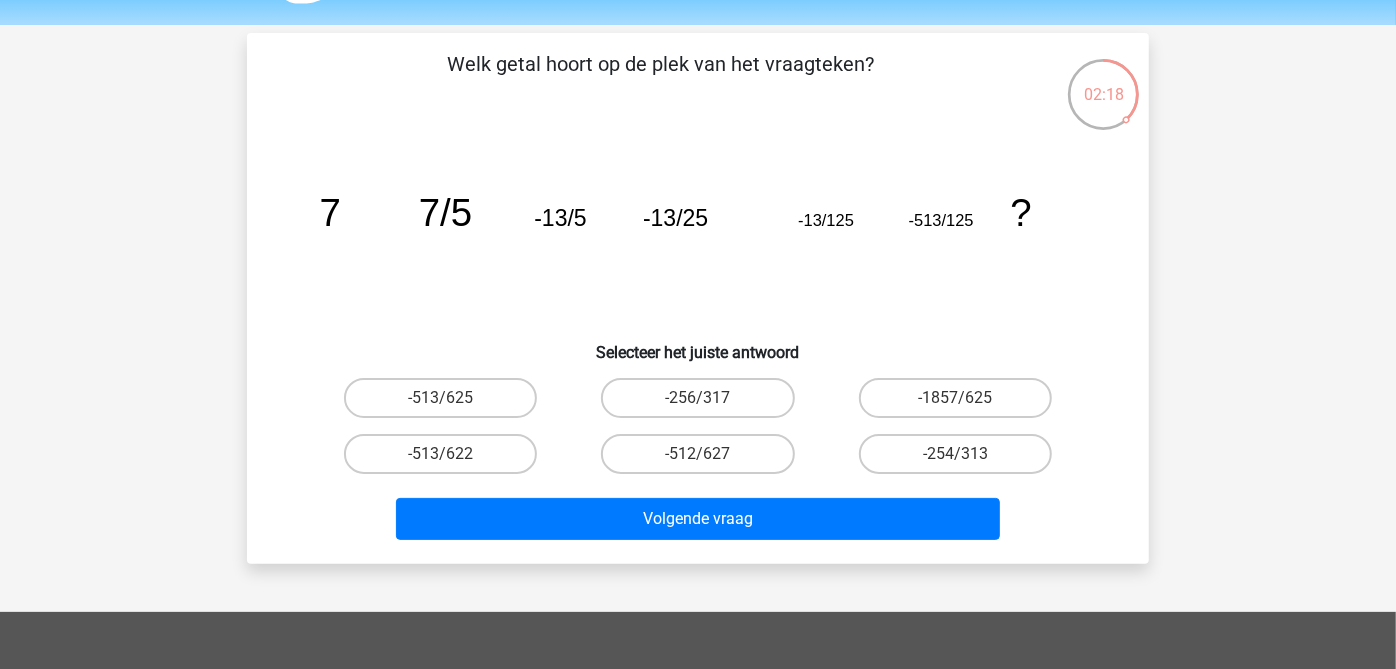 click on "image/svg+xml
7
7/5
-13/5
-13/25
-13/125
-513/125
?" 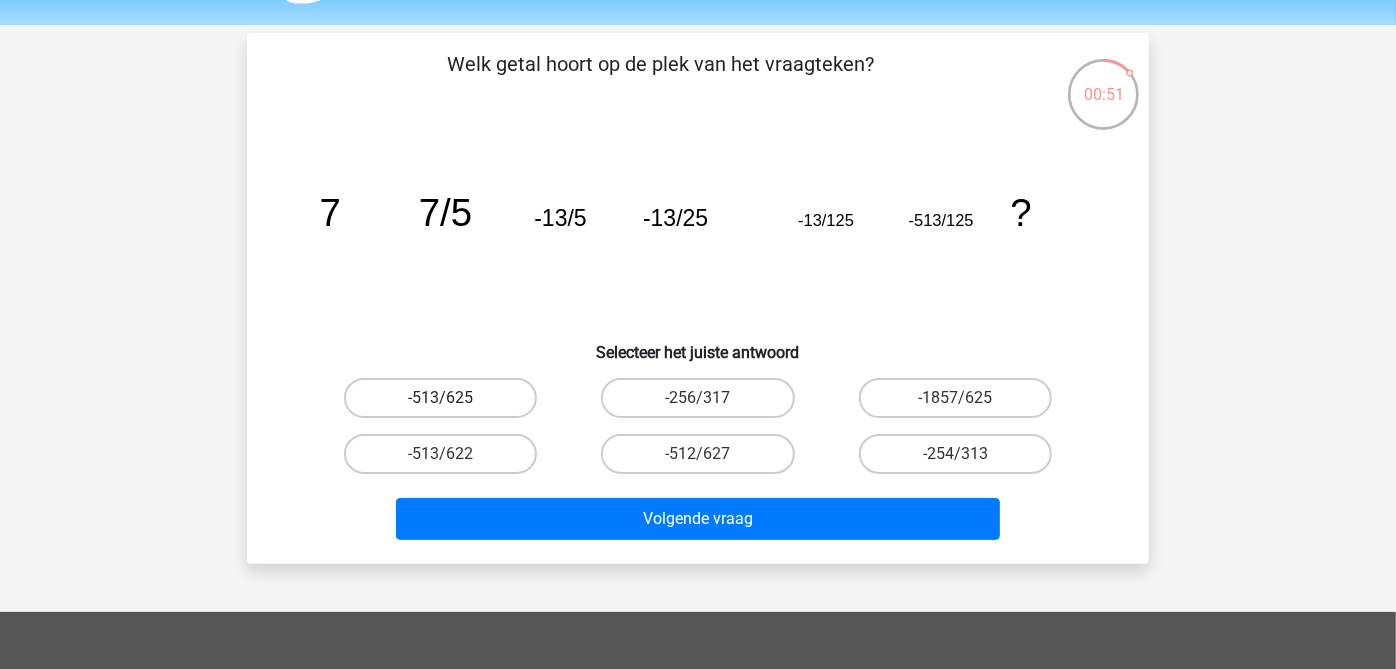 click on "-513/625" at bounding box center [440, 398] 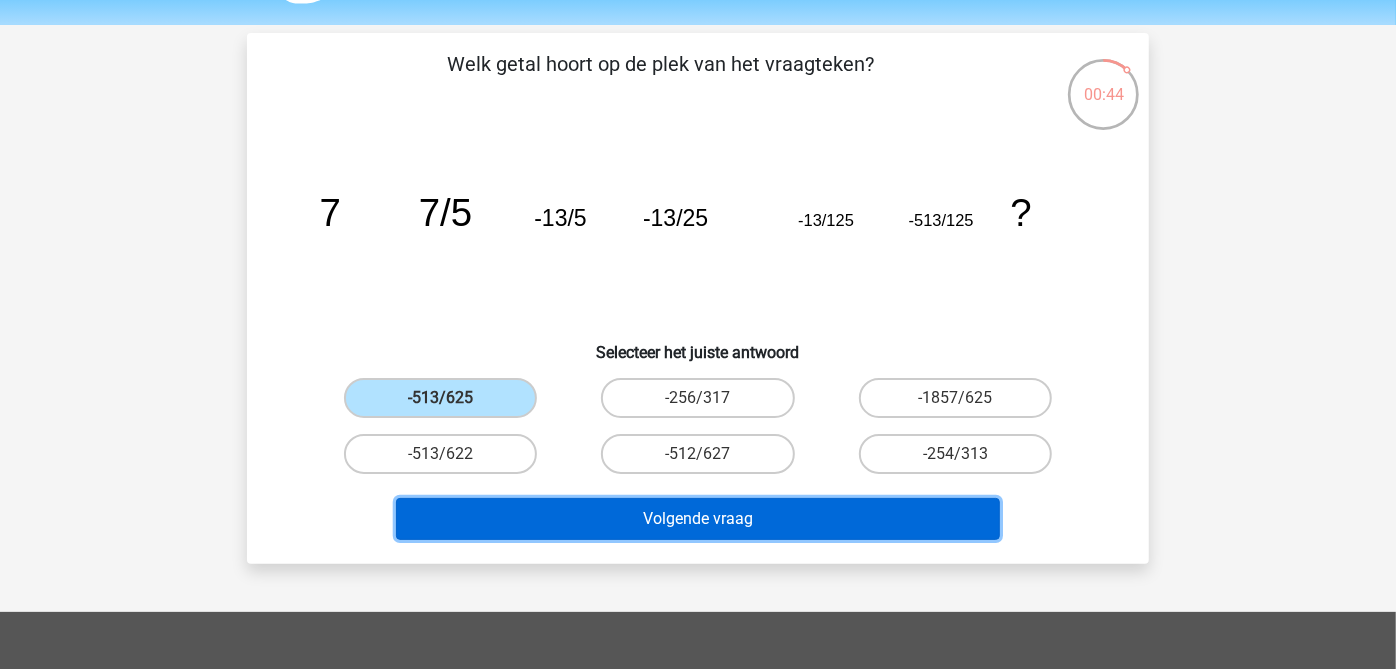 click on "Volgende vraag" at bounding box center (698, 519) 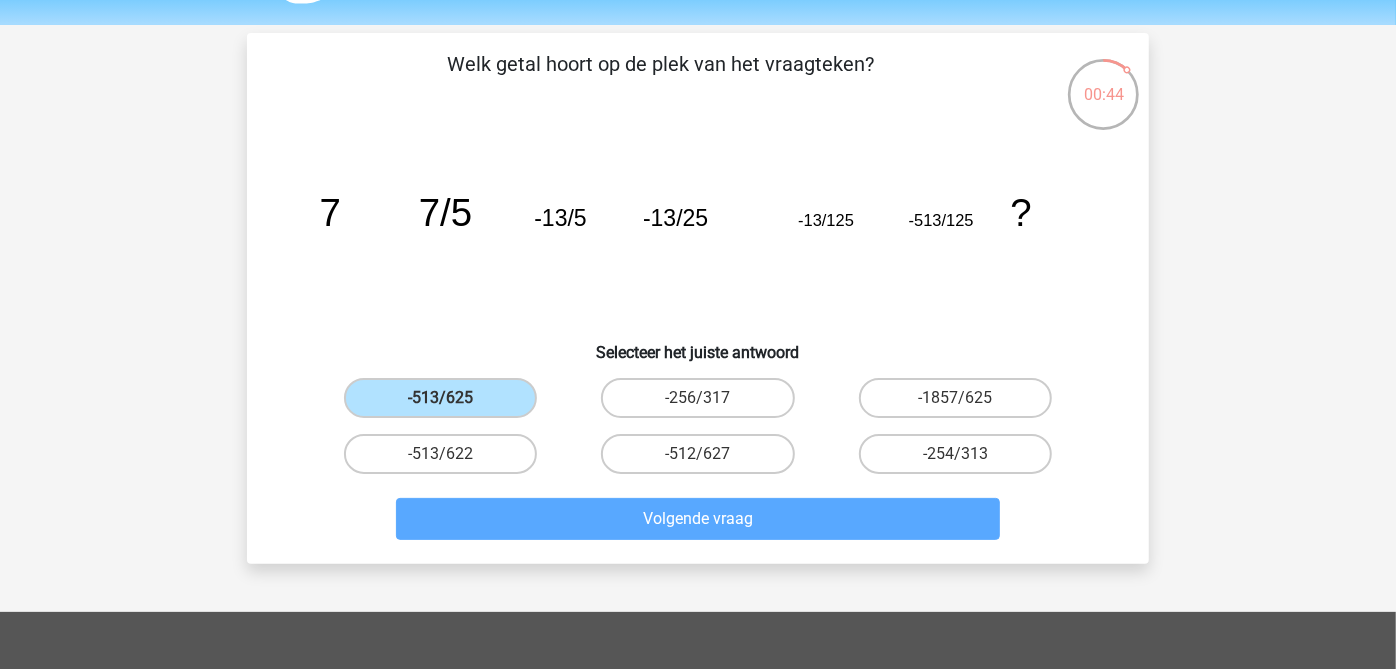 scroll, scrollTop: 91, scrollLeft: 0, axis: vertical 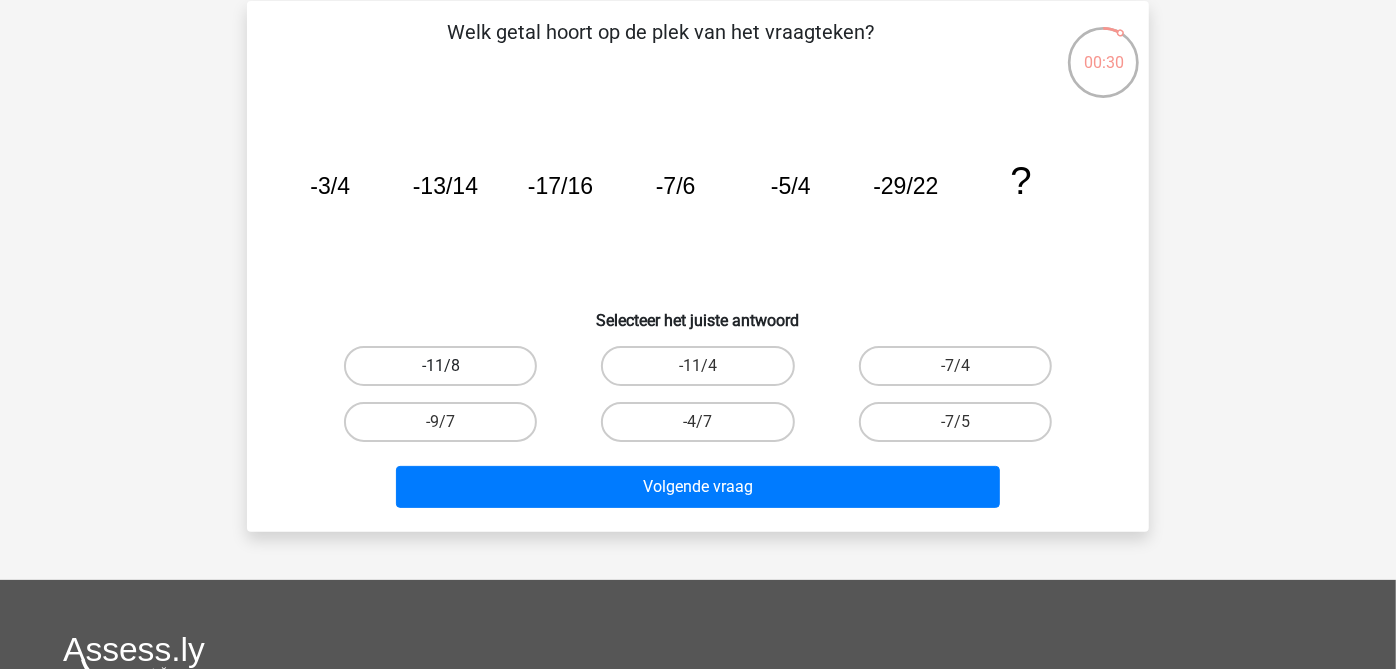 click on "-11/8" at bounding box center (440, 366) 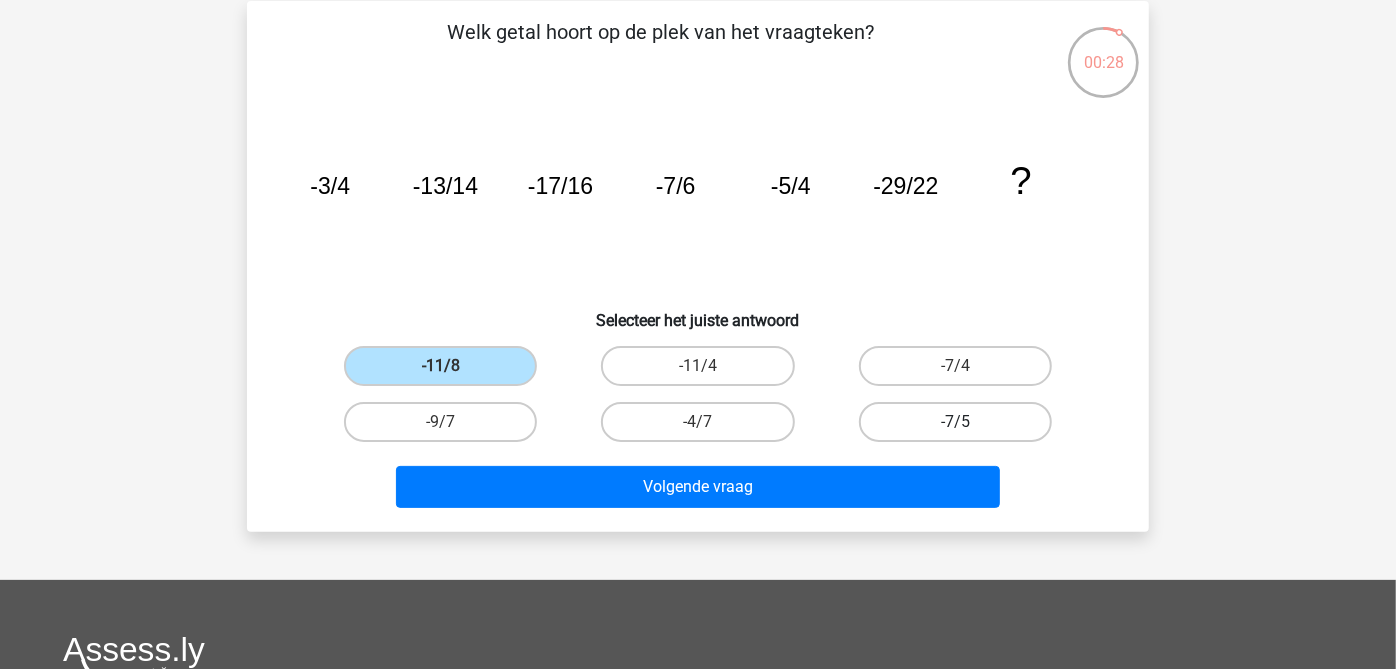 click on "-7/5" at bounding box center [955, 422] 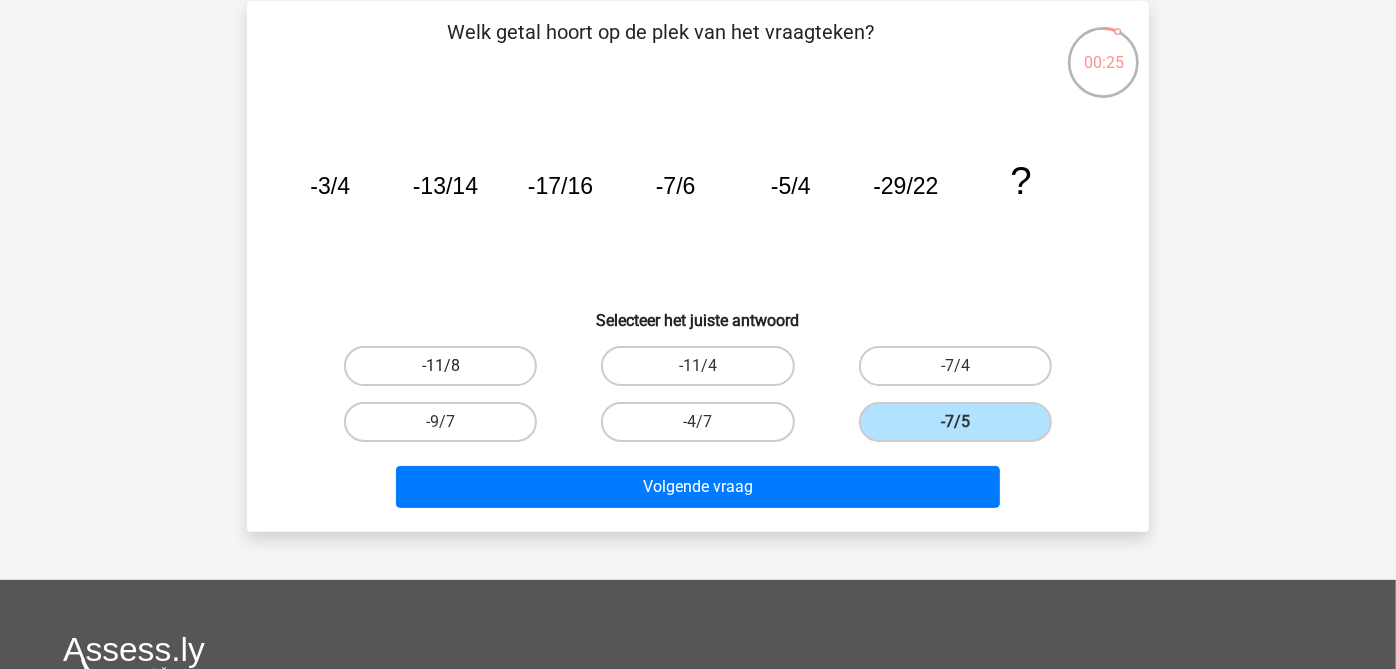 click on "-11/8" at bounding box center [440, 366] 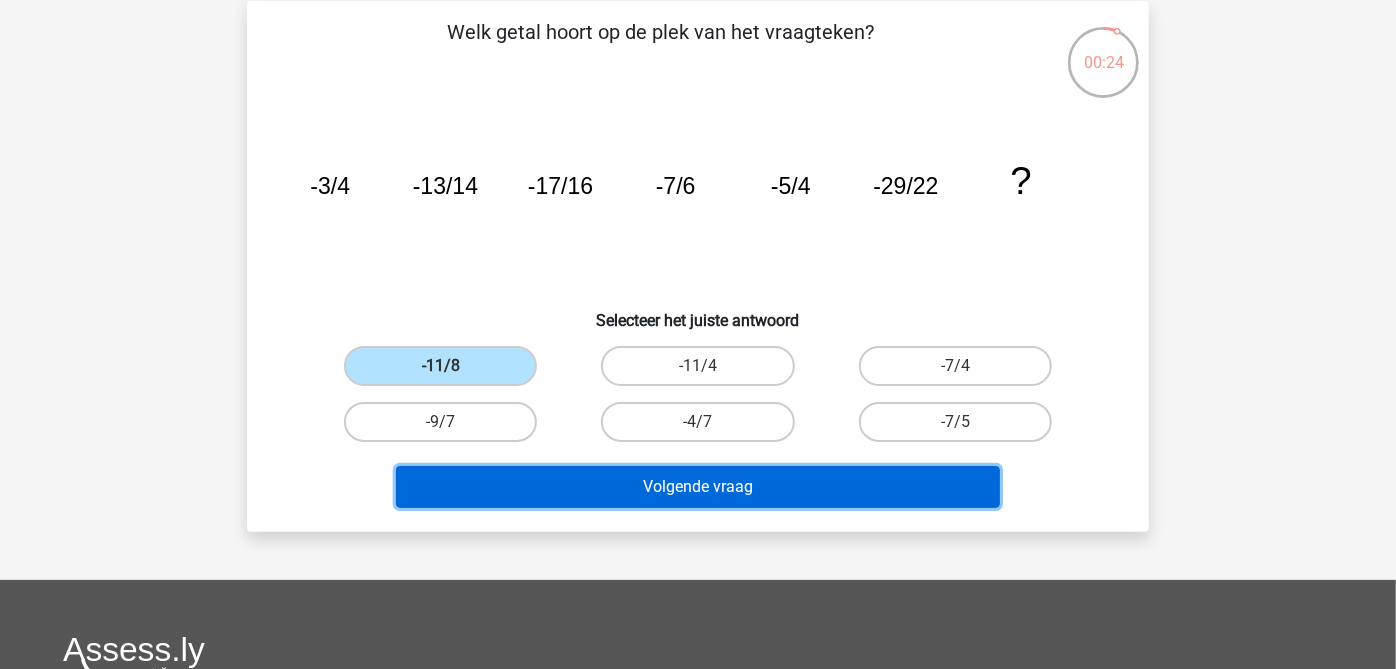 click on "Volgende vraag" at bounding box center [698, 487] 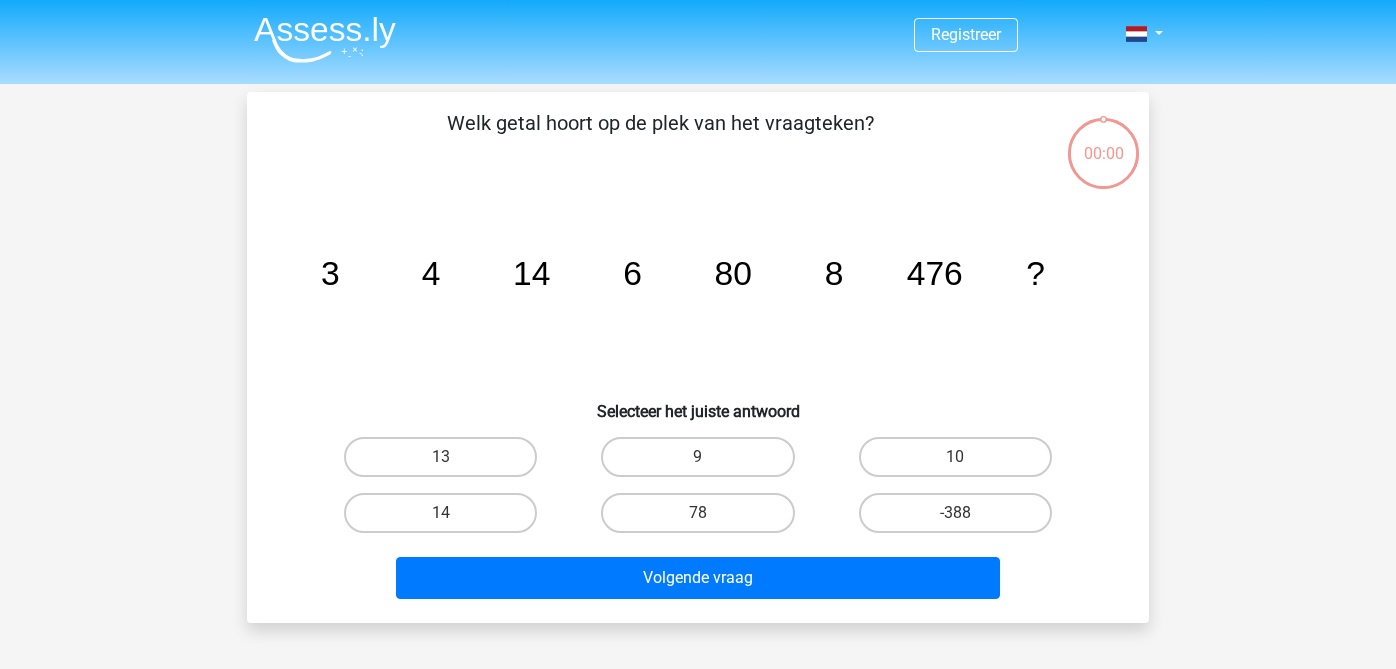 scroll, scrollTop: 91, scrollLeft: 0, axis: vertical 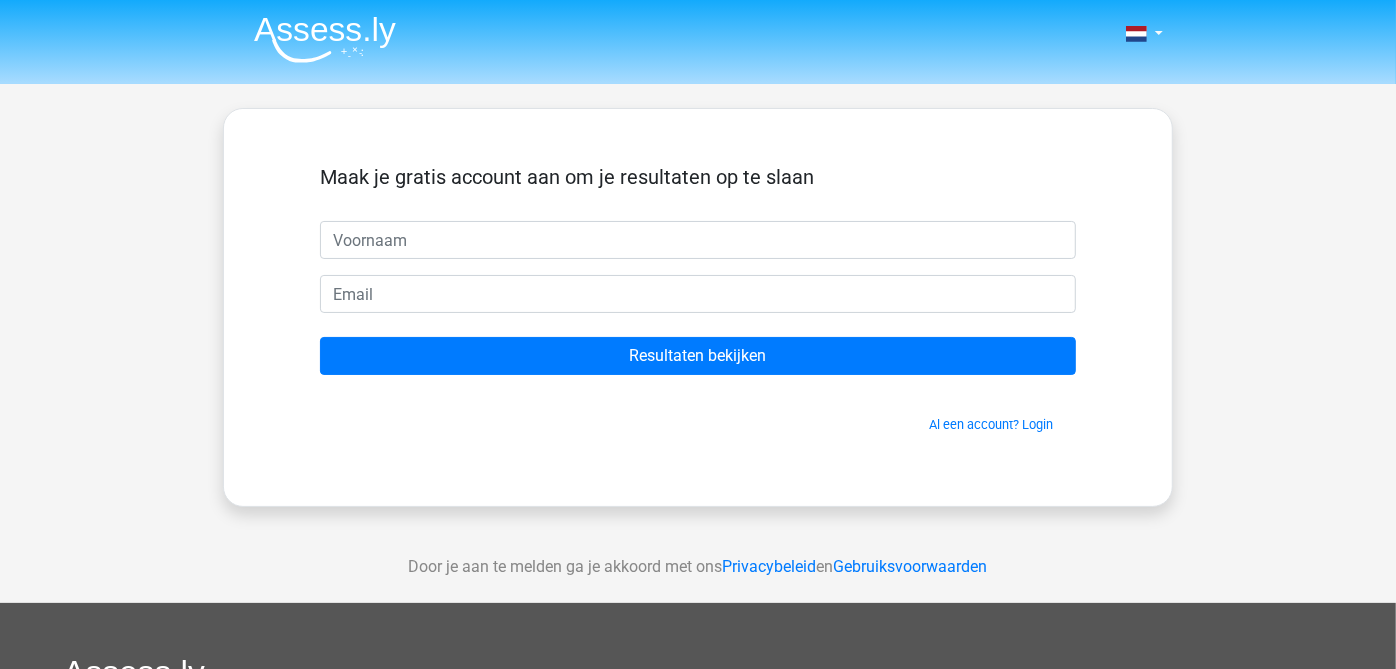 click on "Al een account? Login" at bounding box center (698, 424) 